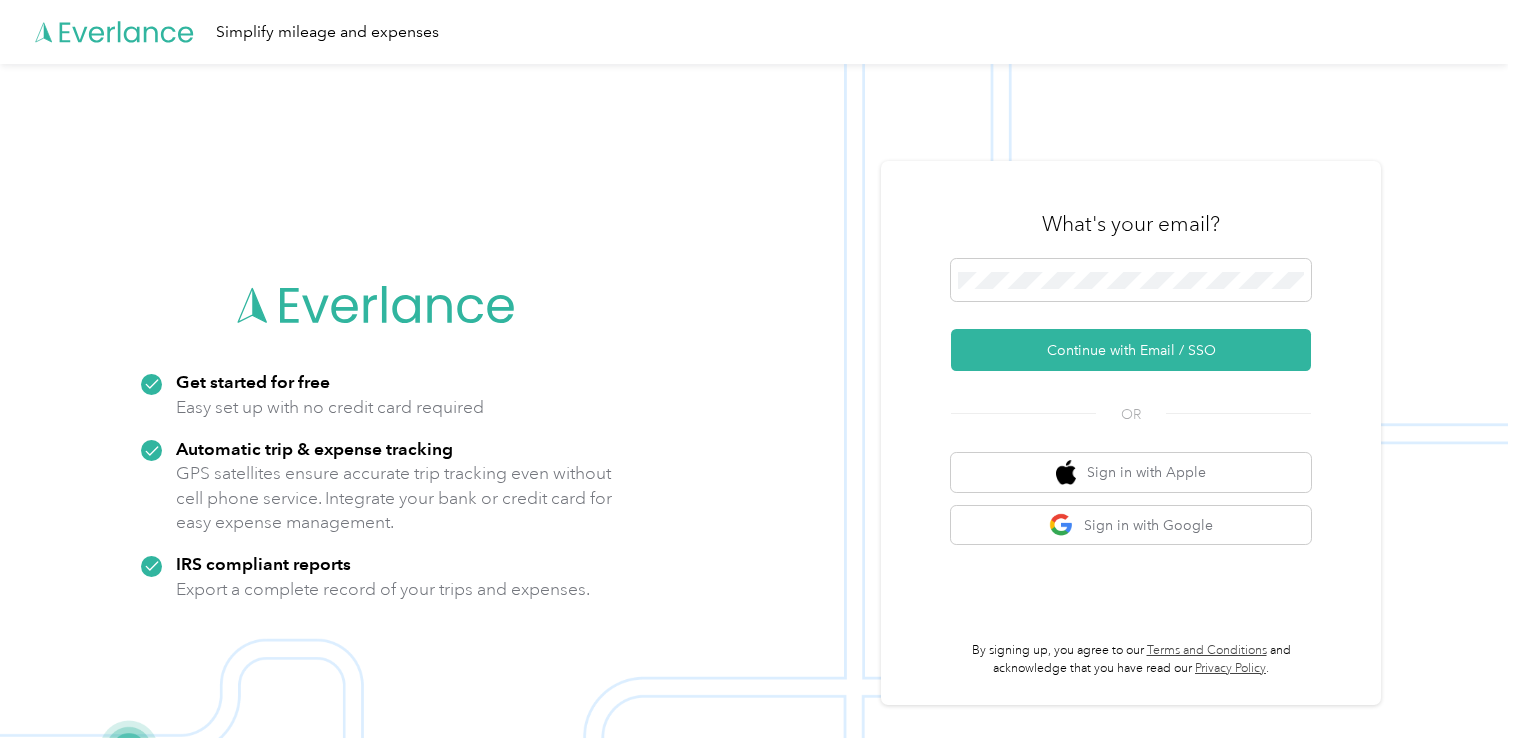 scroll, scrollTop: 0, scrollLeft: 0, axis: both 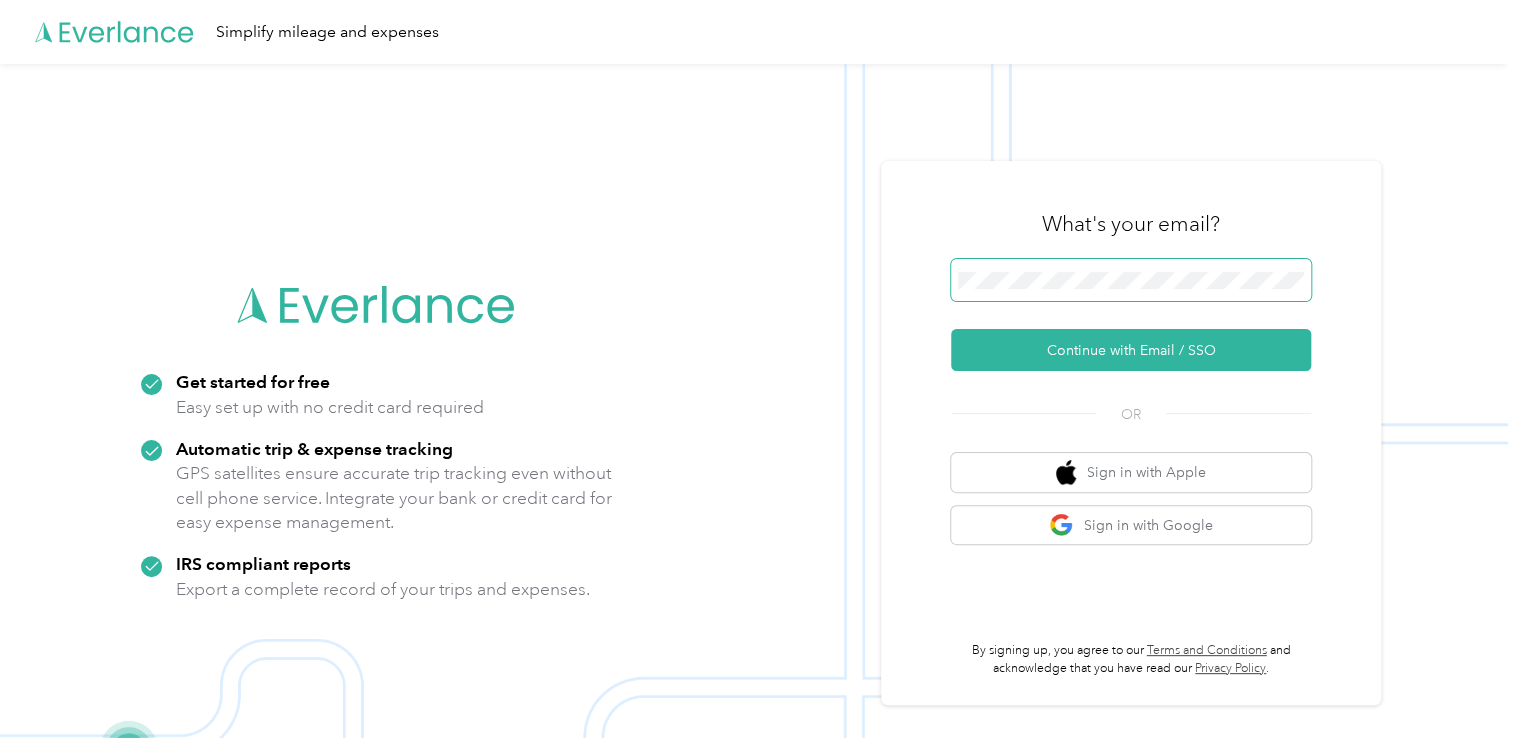 click at bounding box center [1289, 280] 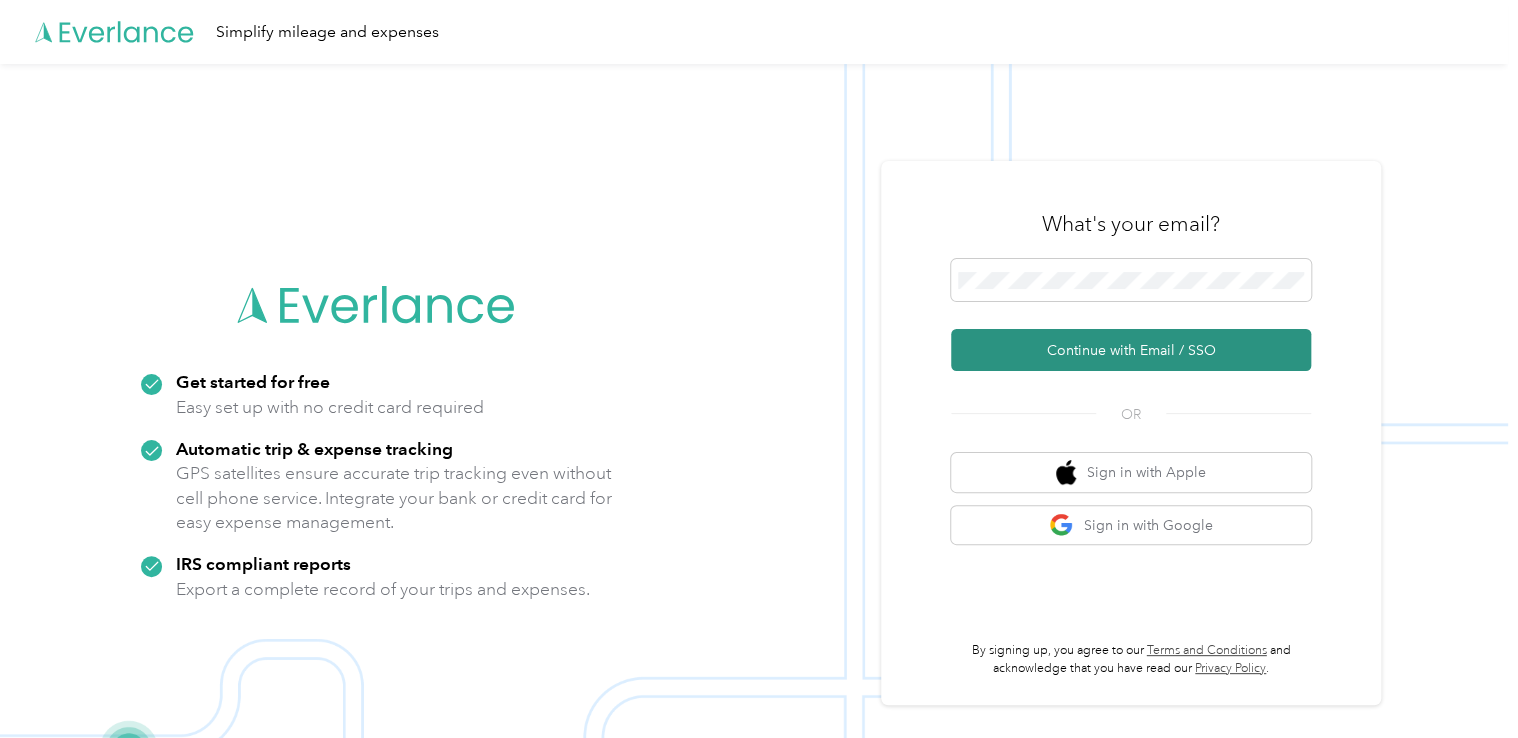 click on "Continue with Email / SSO" at bounding box center [1131, 350] 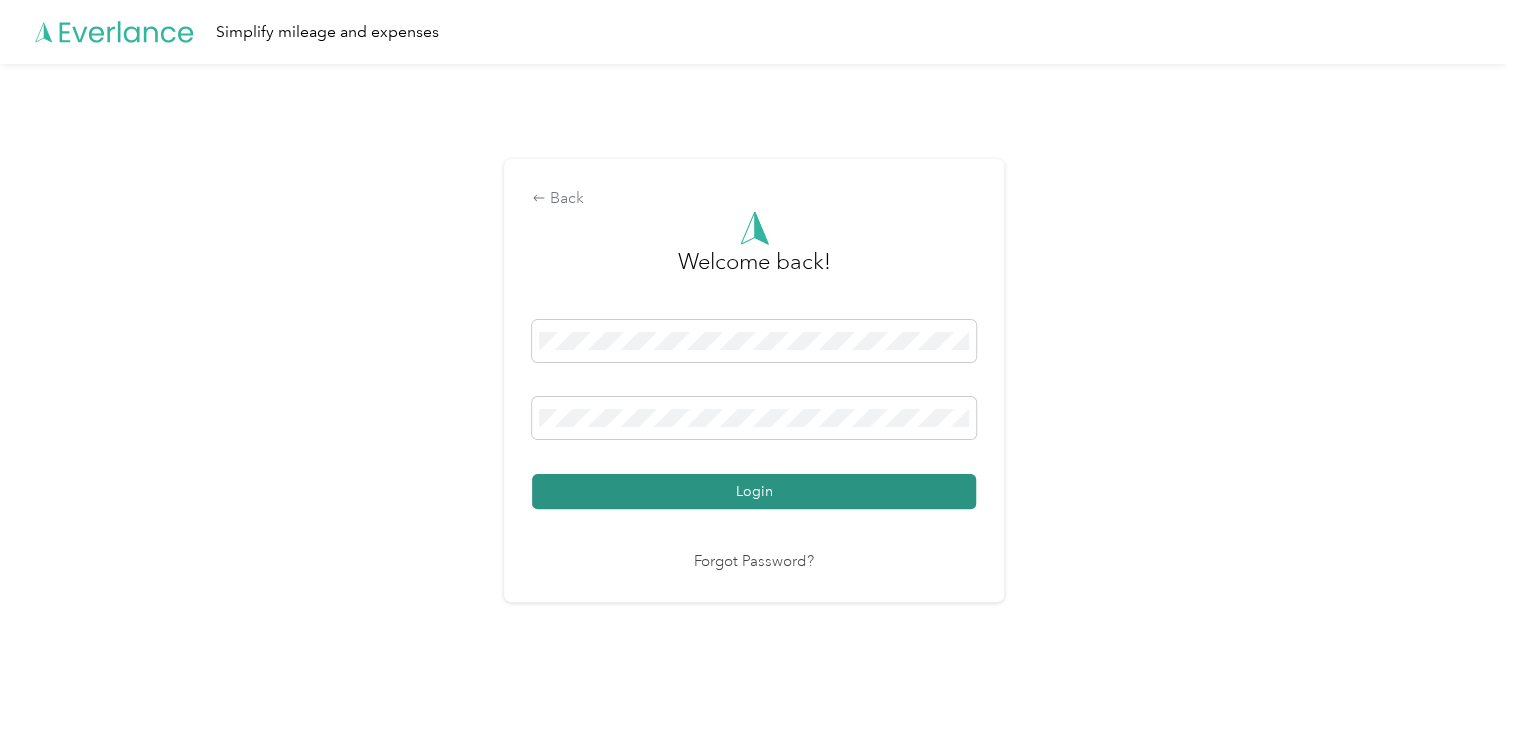 click on "Login" at bounding box center [754, 491] 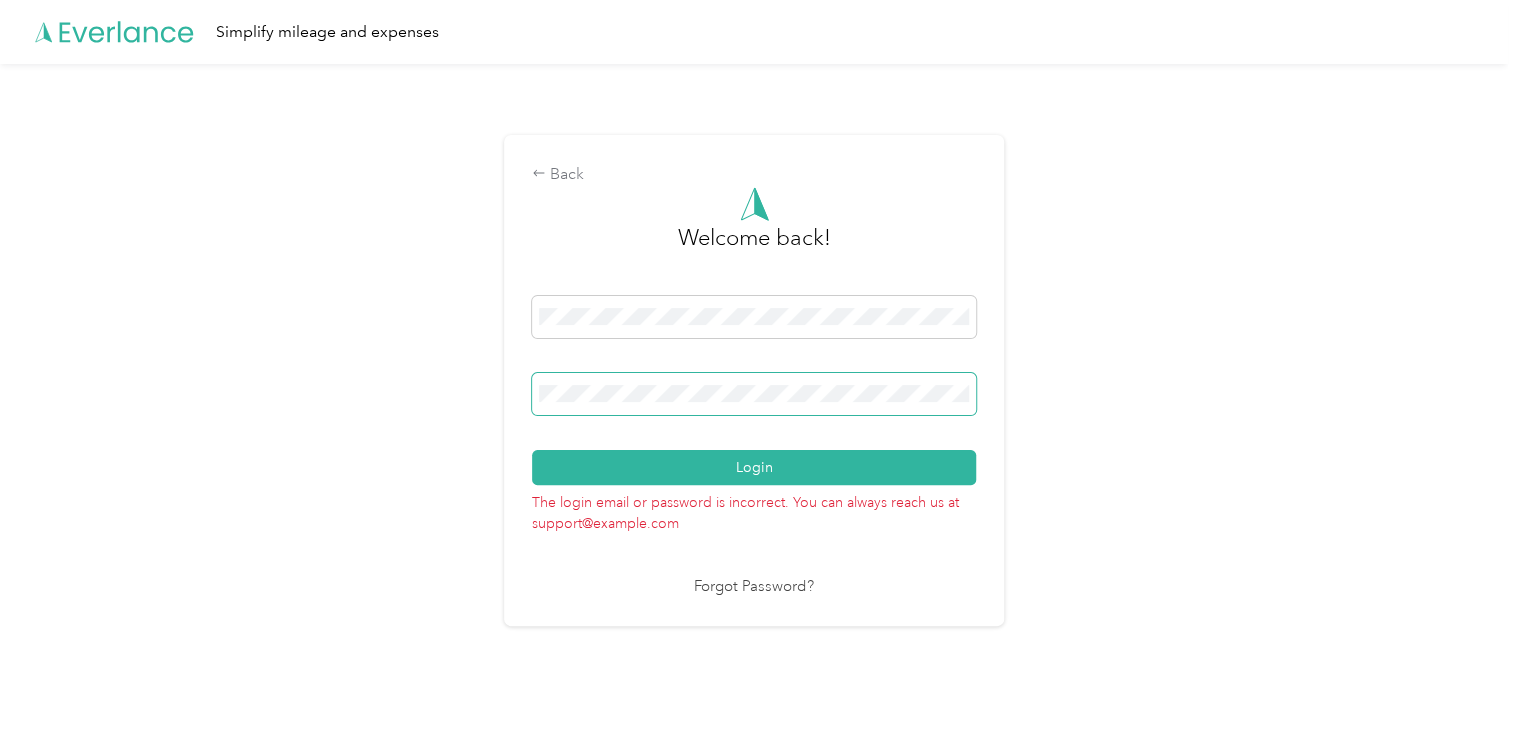 click at bounding box center [954, 394] 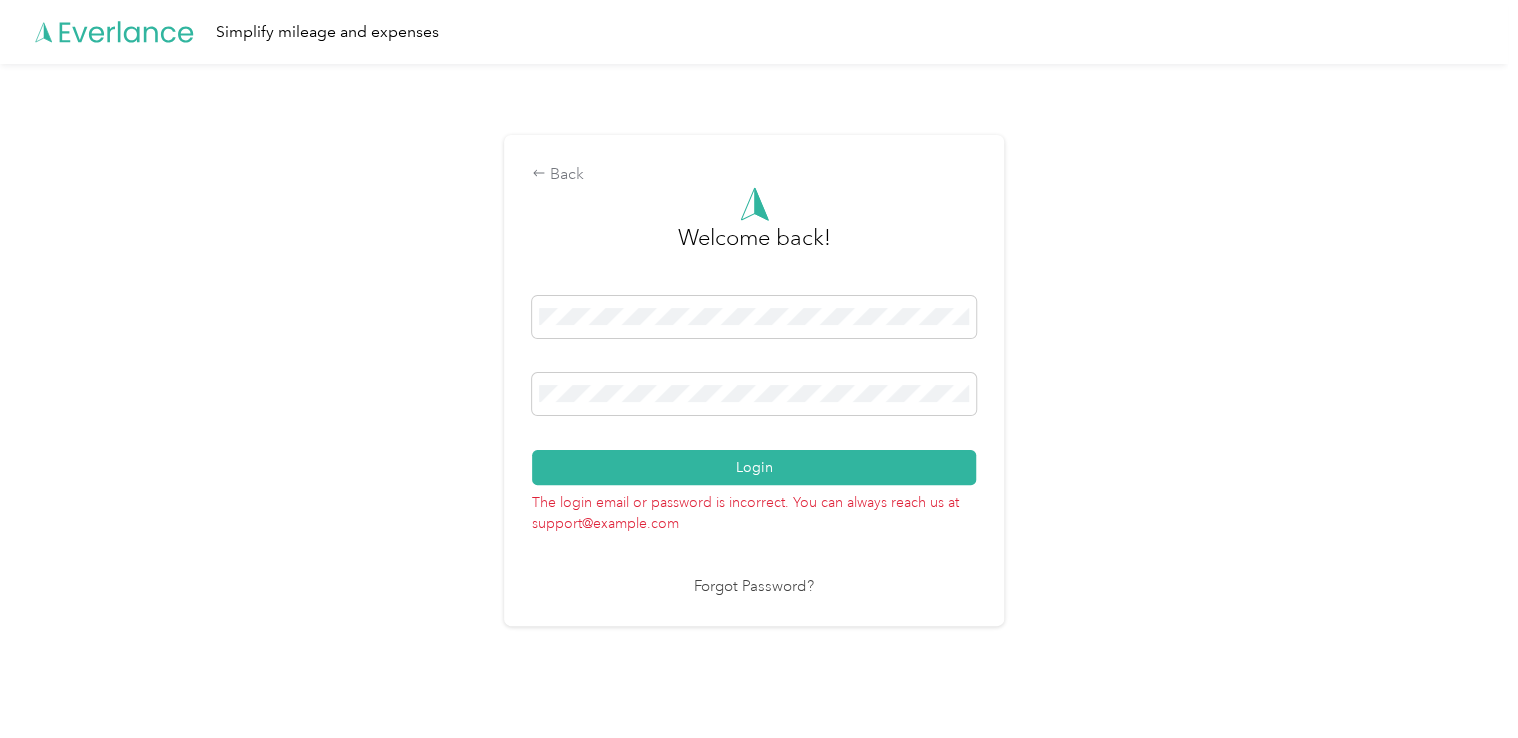 drag, startPoint x: 868, startPoint y: 442, endPoint x: 948, endPoint y: 175, distance: 278.72748 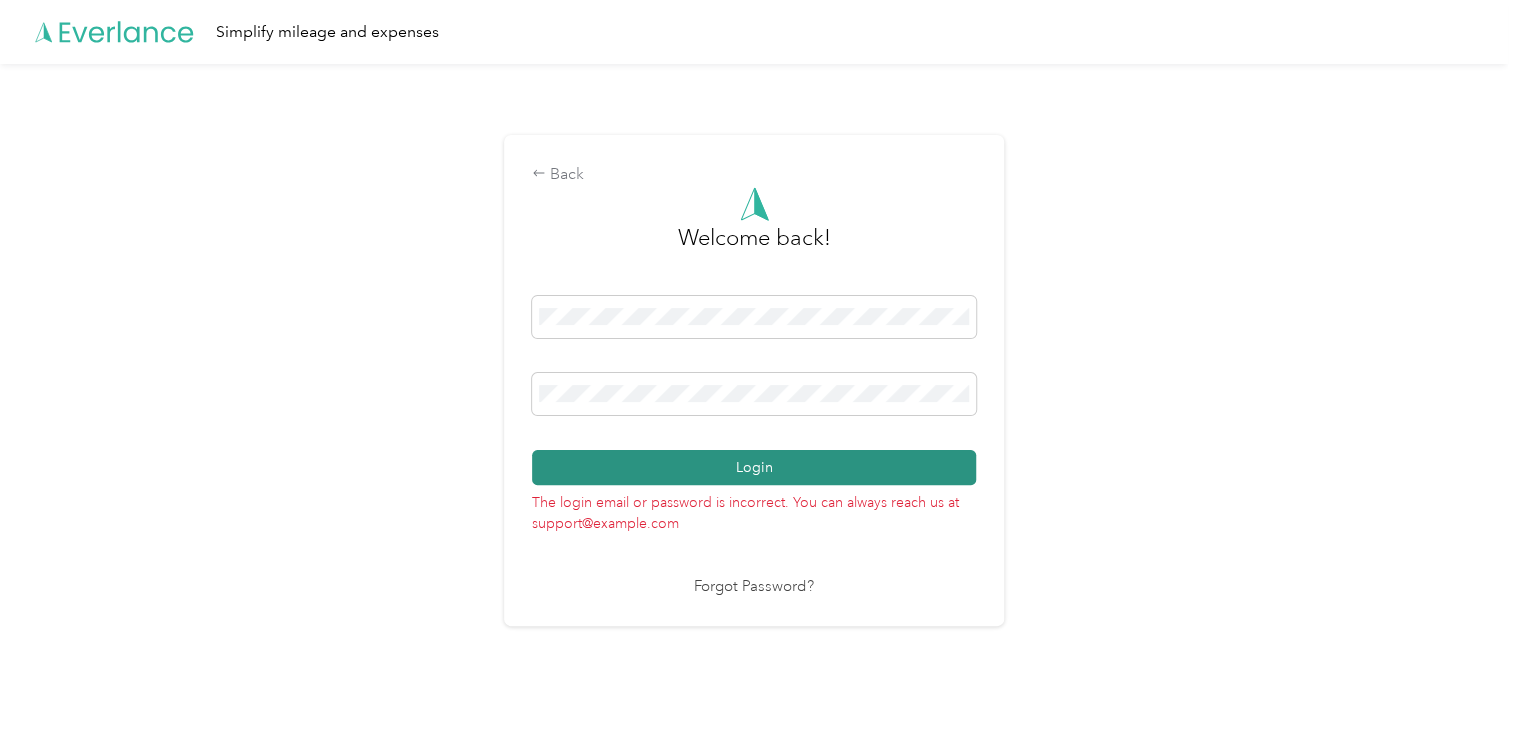 click on "Login" at bounding box center (754, 467) 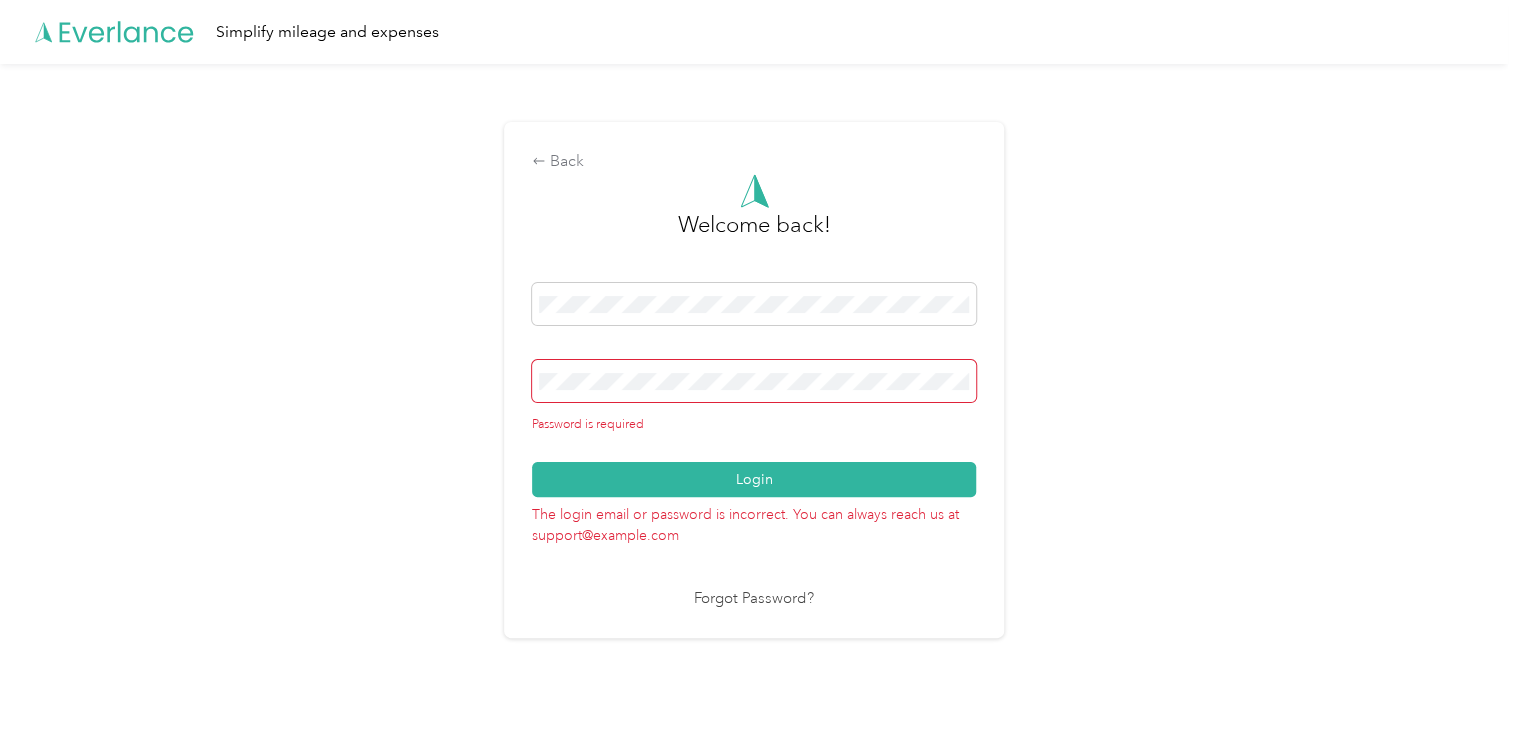 click at bounding box center (954, 381) 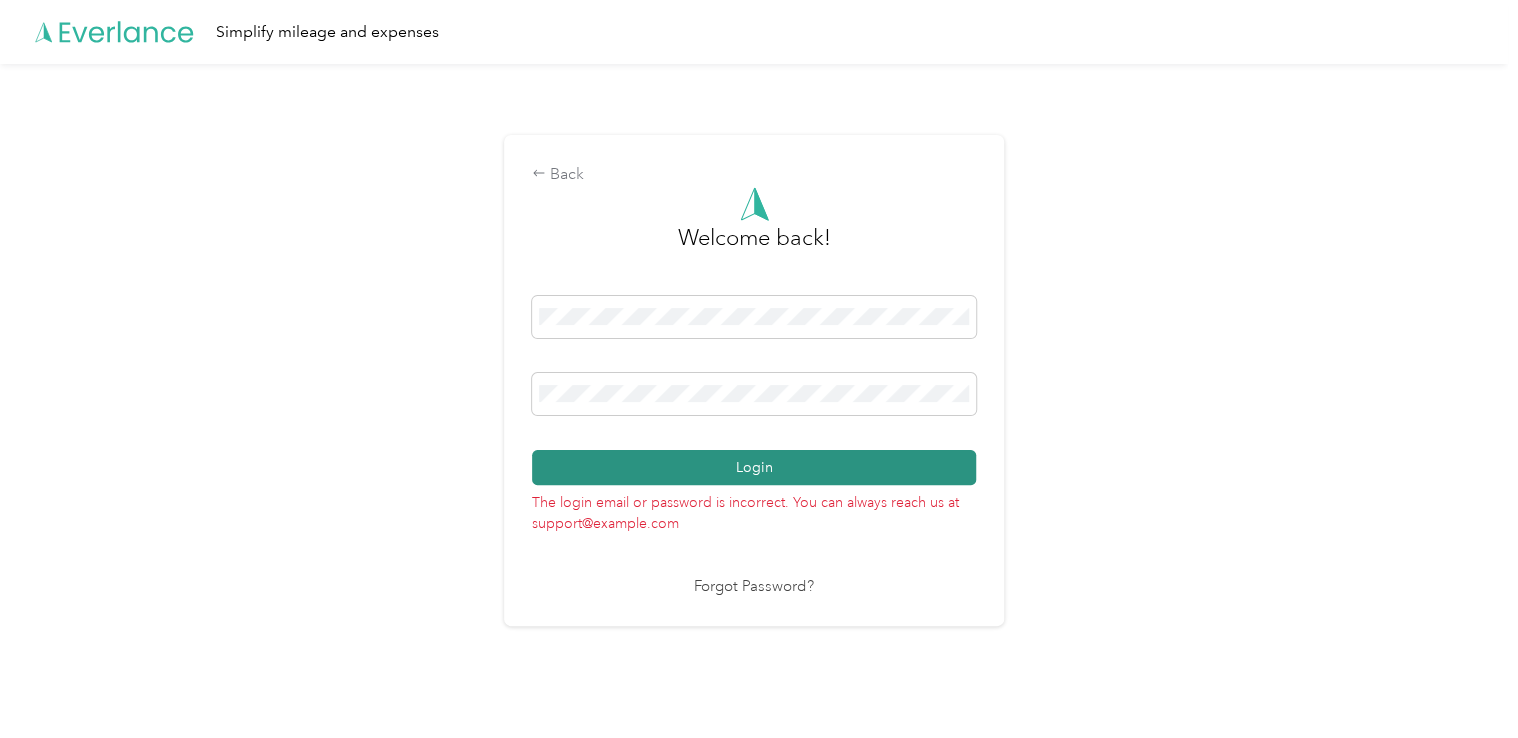 click on "Login" at bounding box center (754, 467) 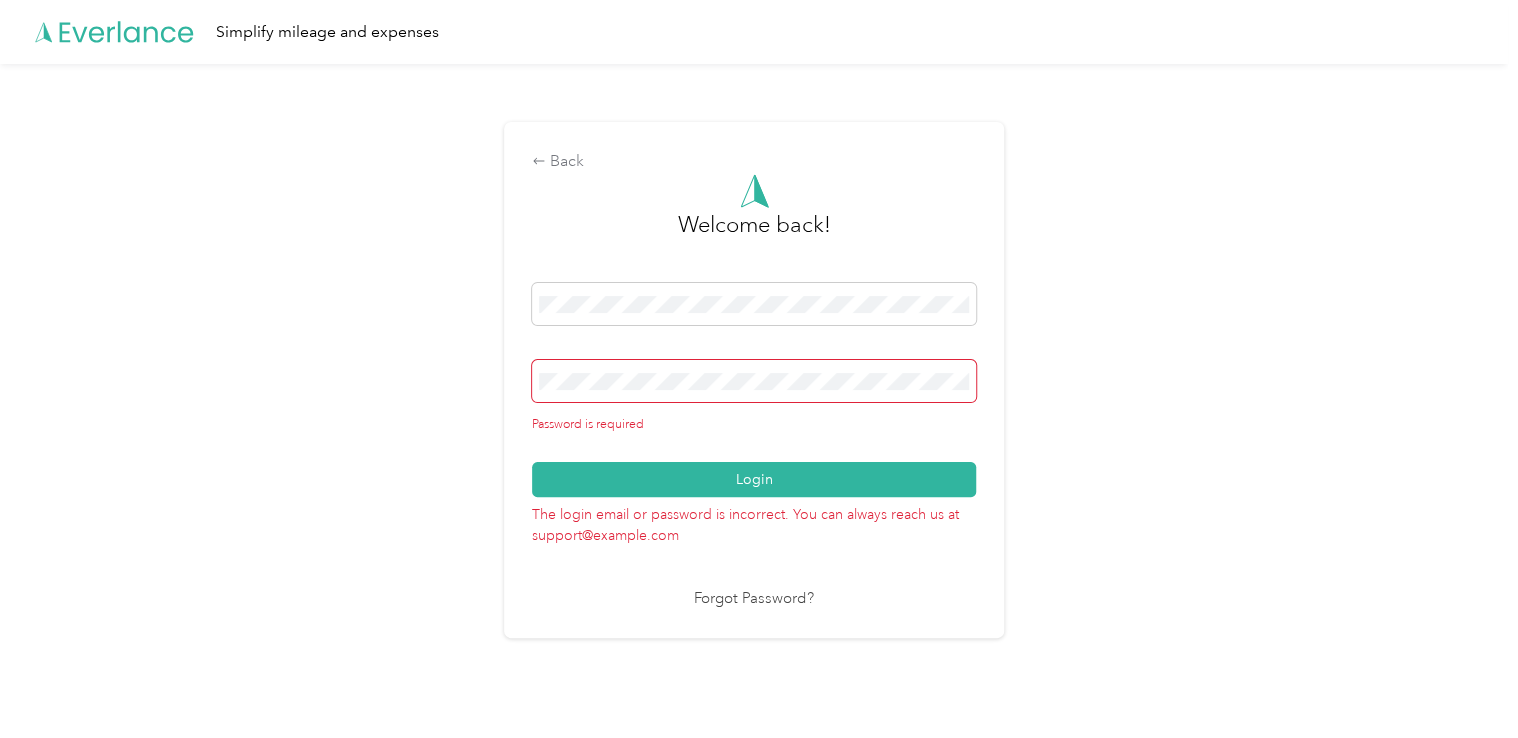 click on "Forgot Password?" at bounding box center [754, 599] 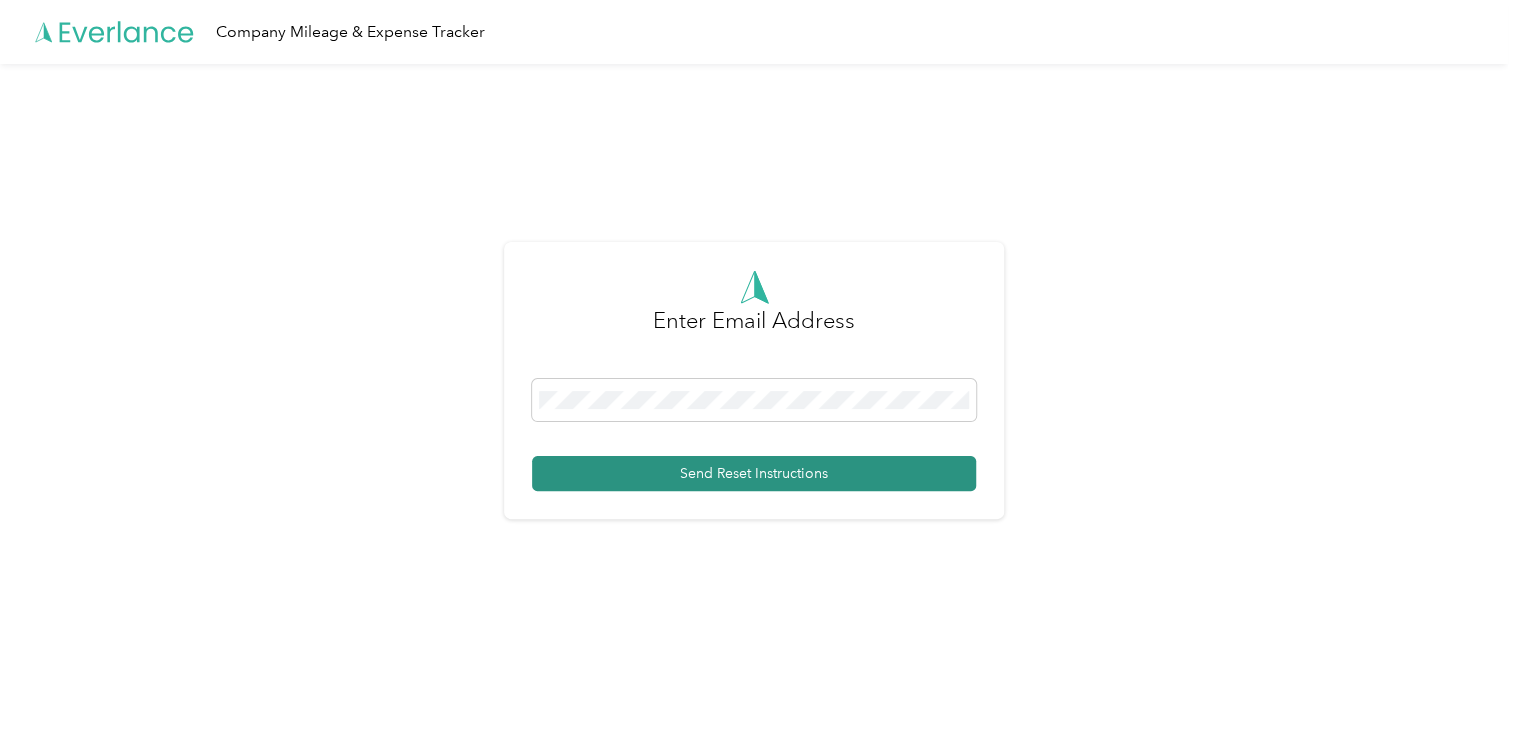 click on "Send Reset Instructions" at bounding box center (754, 473) 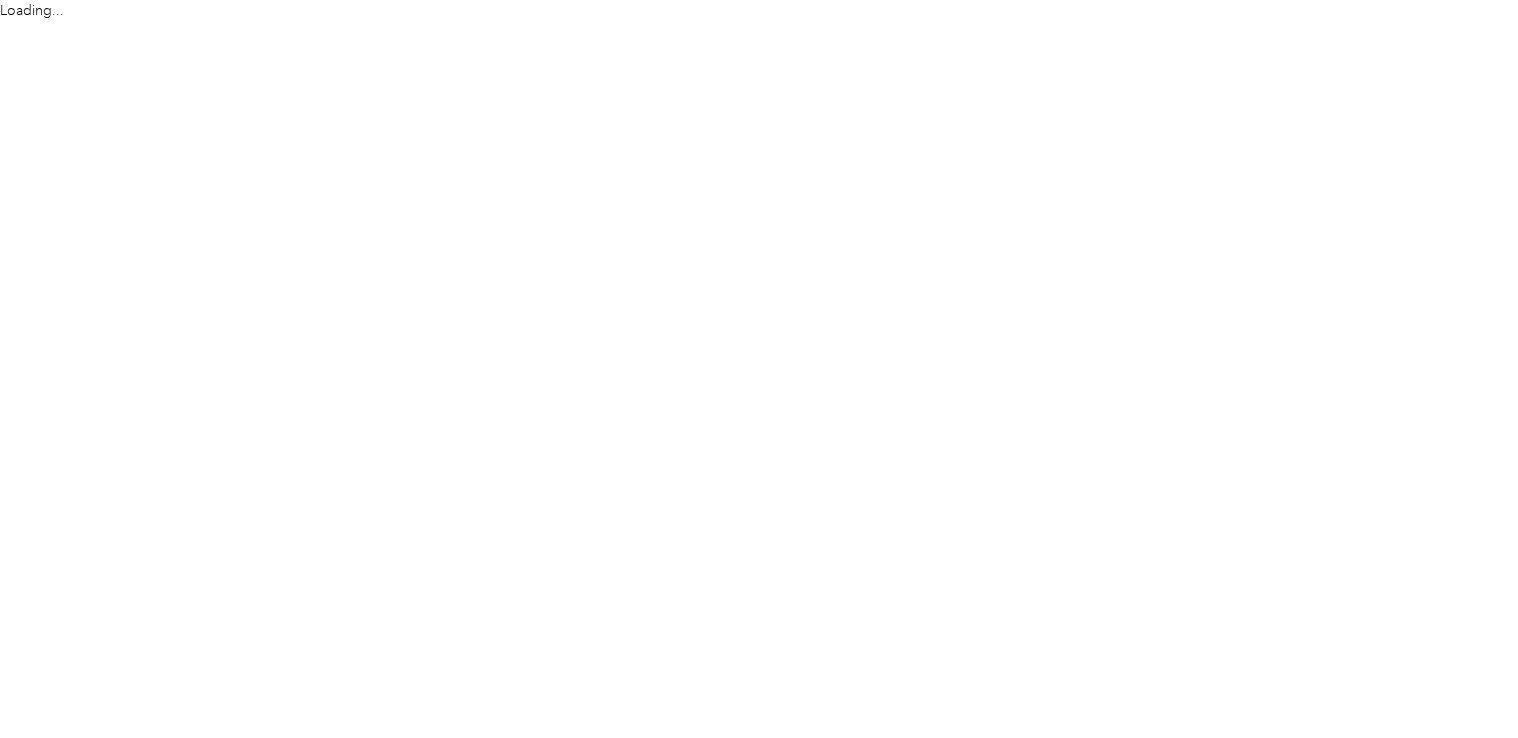 scroll, scrollTop: 0, scrollLeft: 0, axis: both 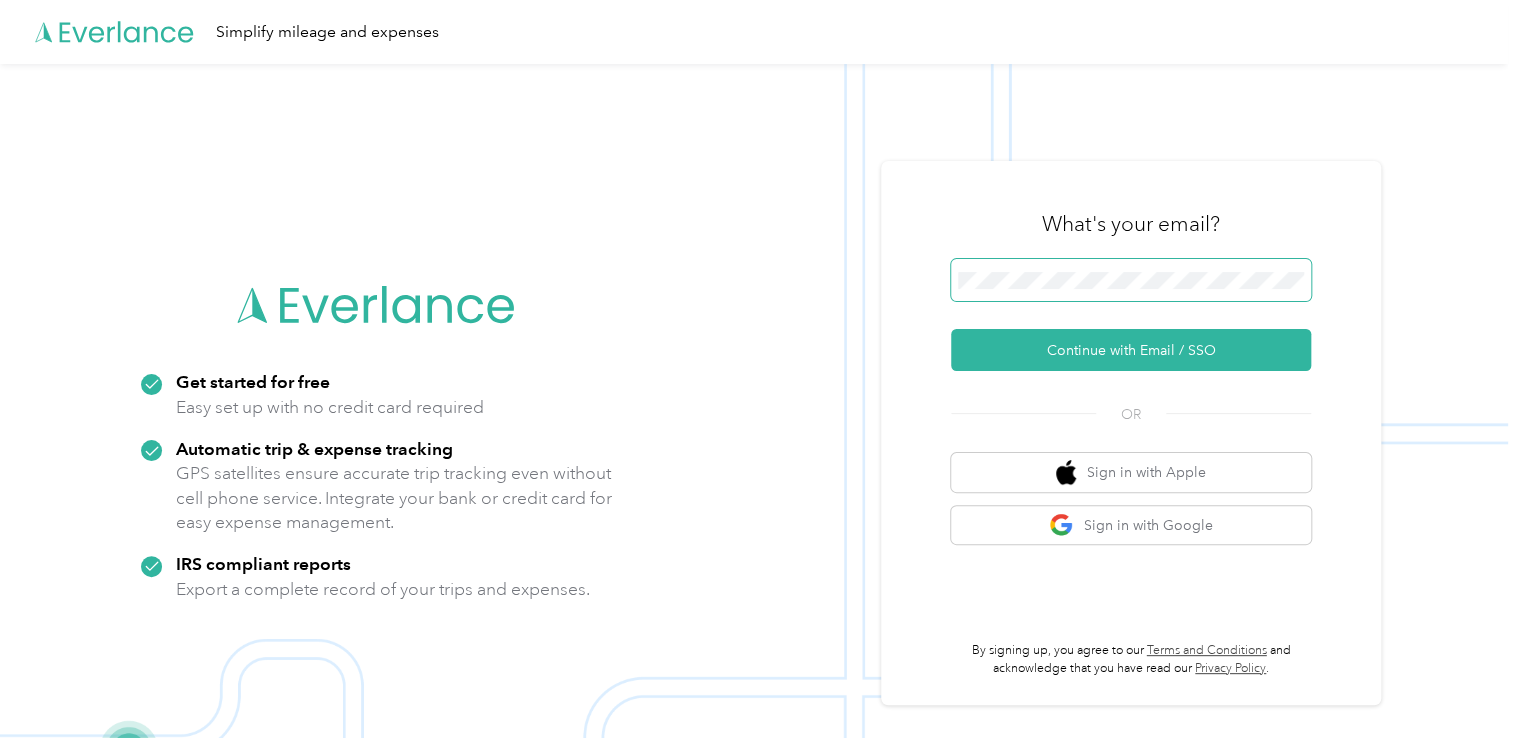 click at bounding box center (1289, 280) 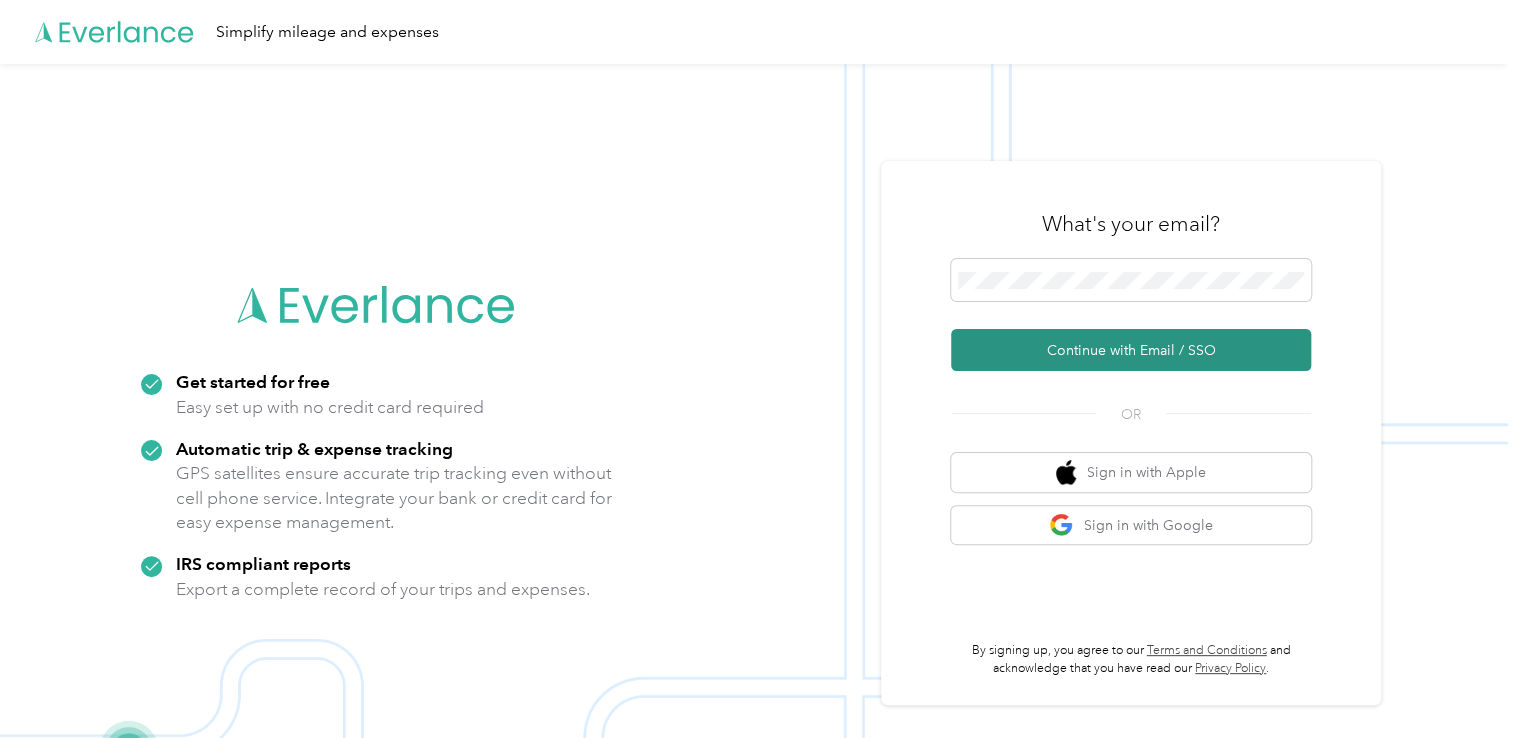 click on "Continue with Email / SSO" at bounding box center (1131, 350) 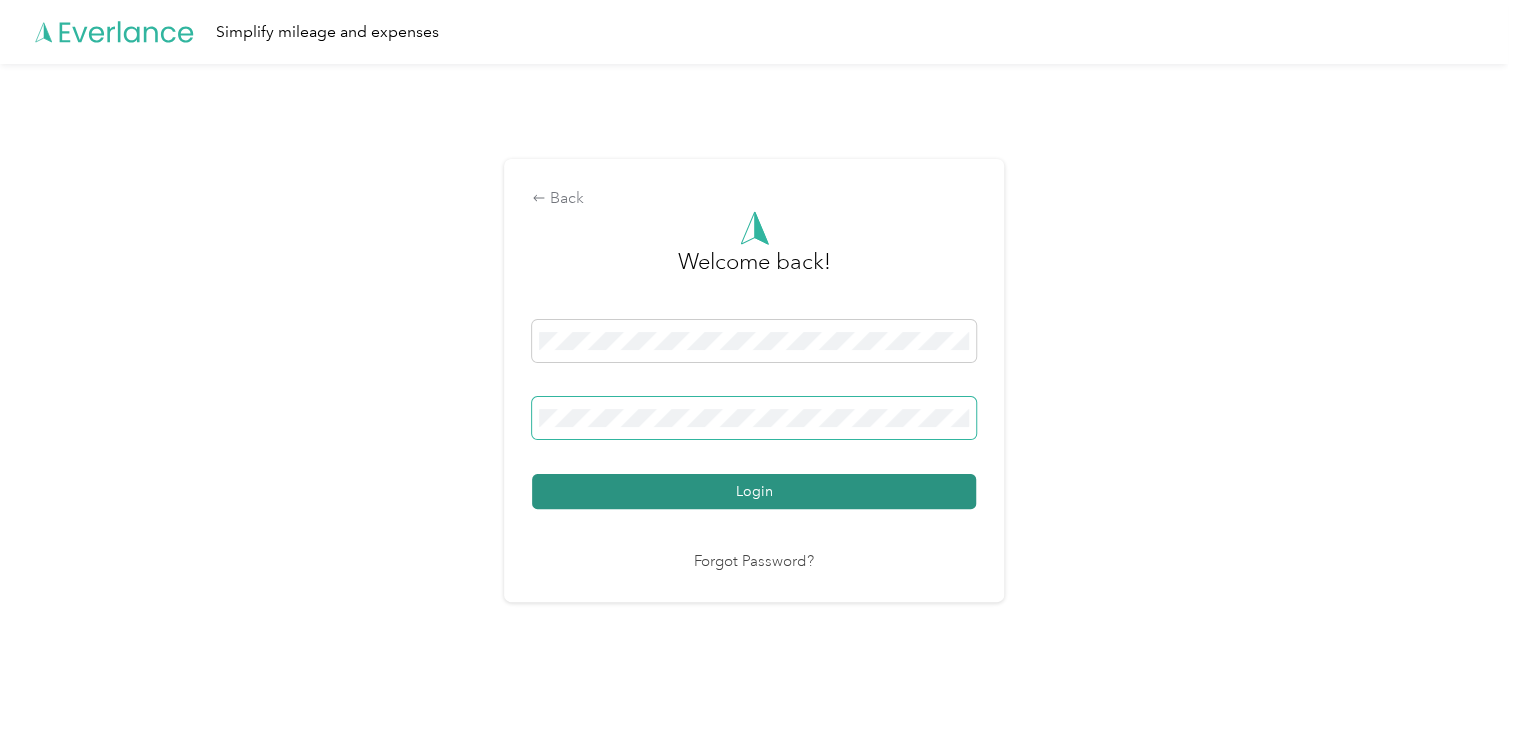 drag, startPoint x: 1149, startPoint y: 347, endPoint x: 785, endPoint y: 489, distance: 390.7173 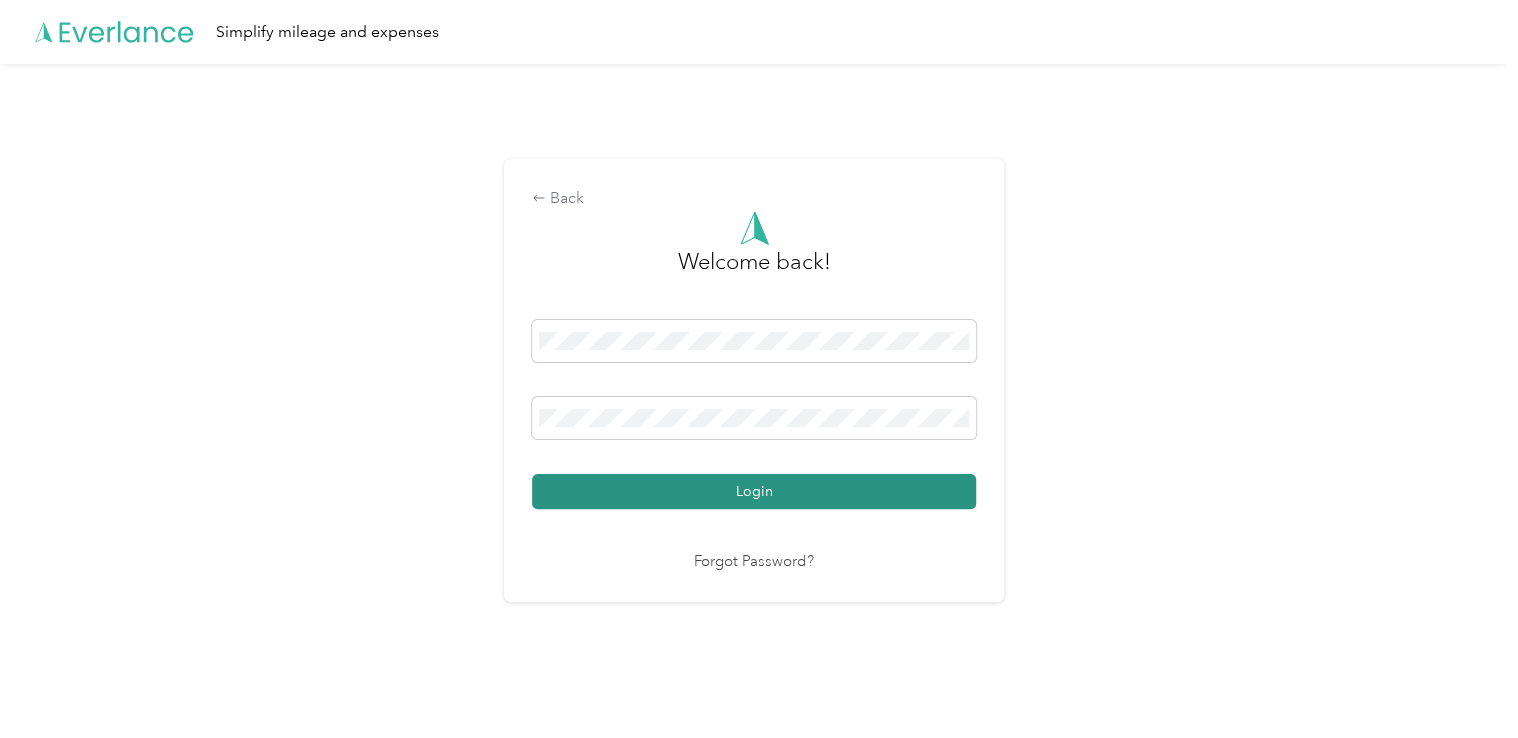 click on "Login" at bounding box center (754, 491) 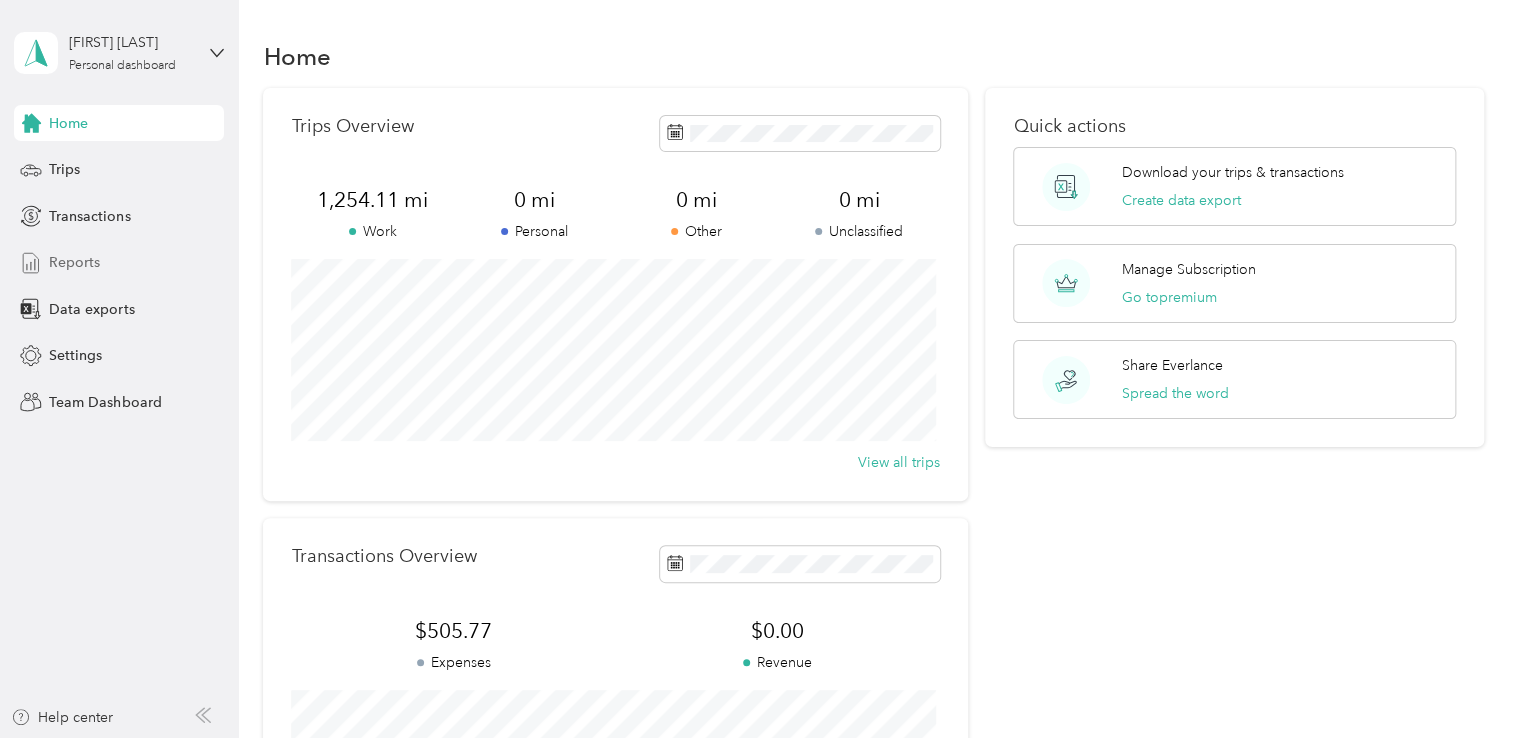click on "Reports" at bounding box center [74, 262] 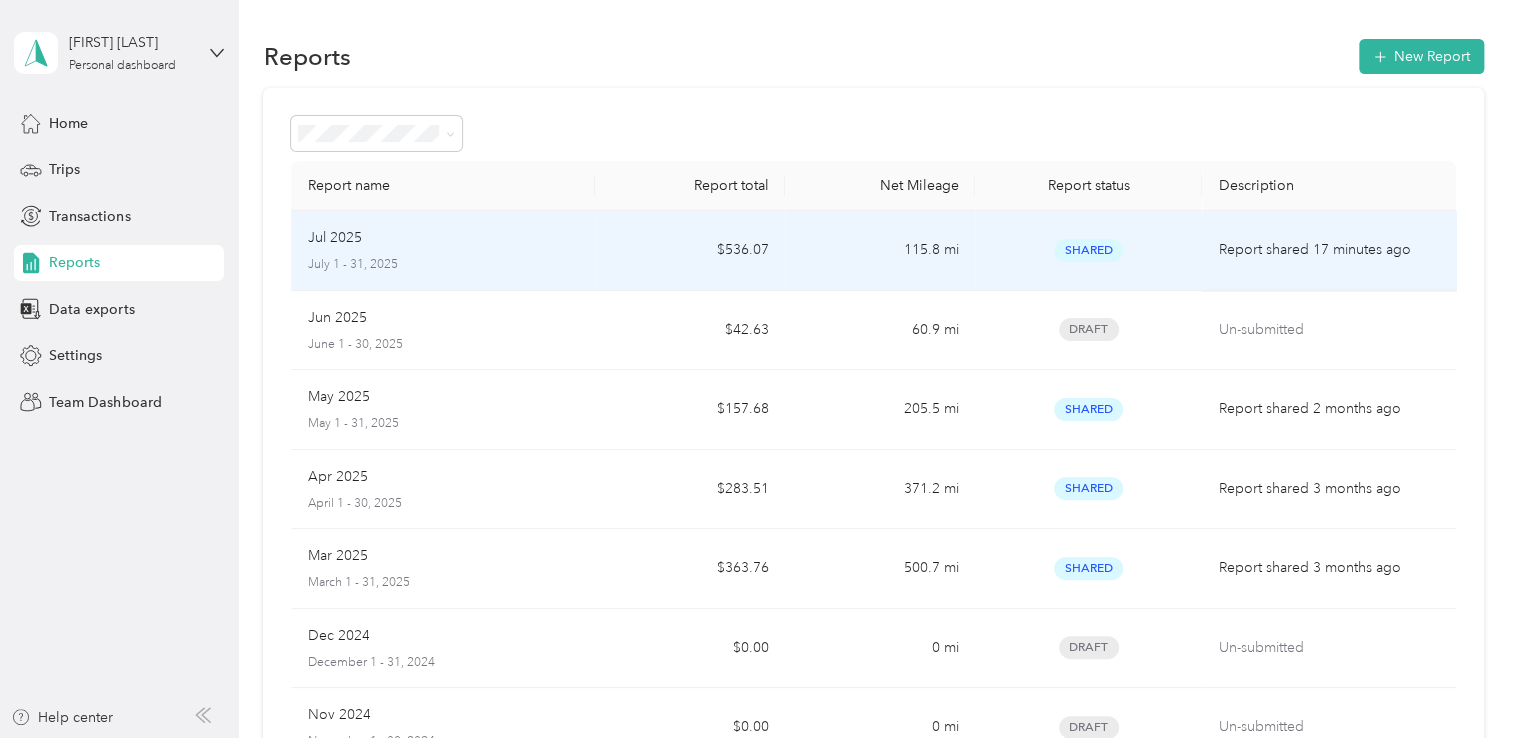 click on "115.8 mi" at bounding box center [880, 251] 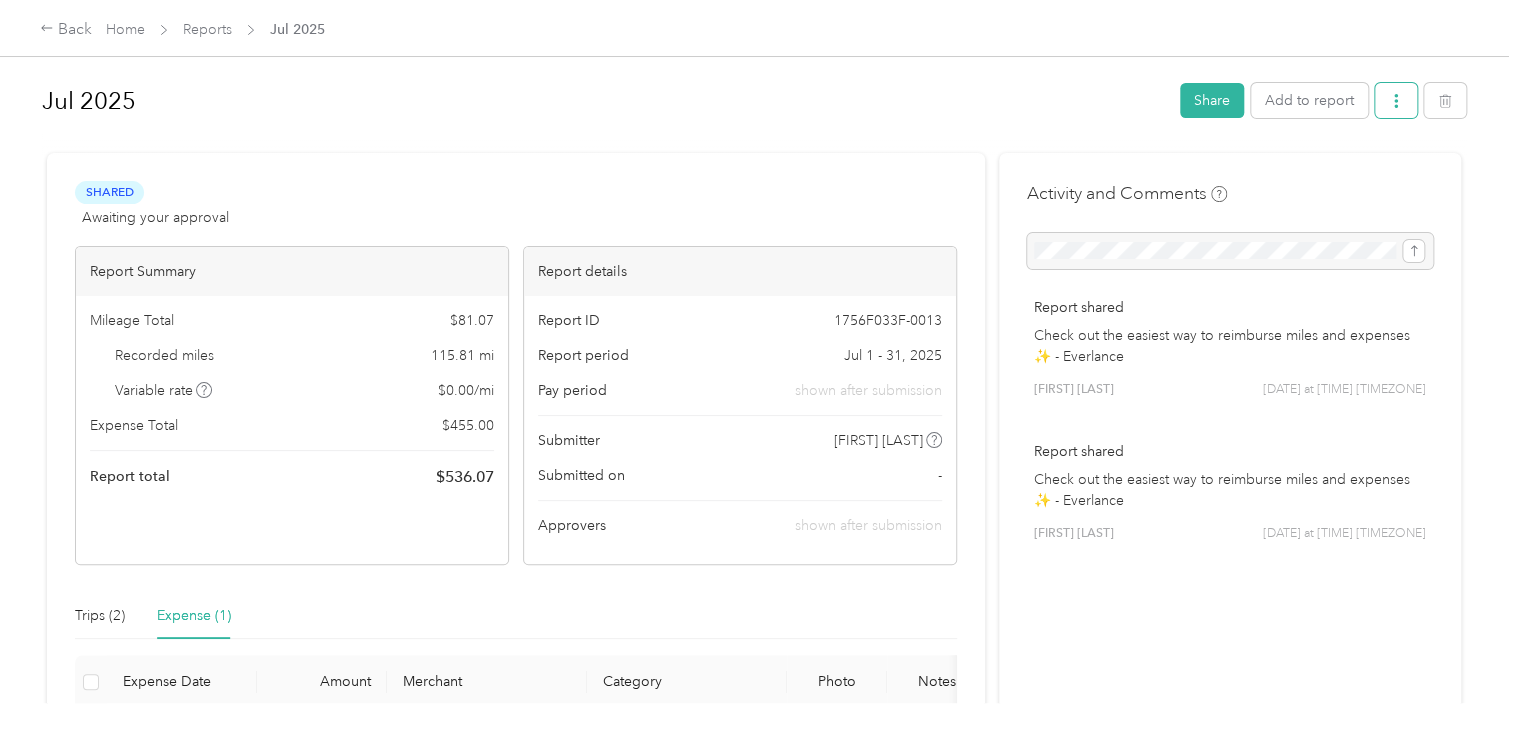 click 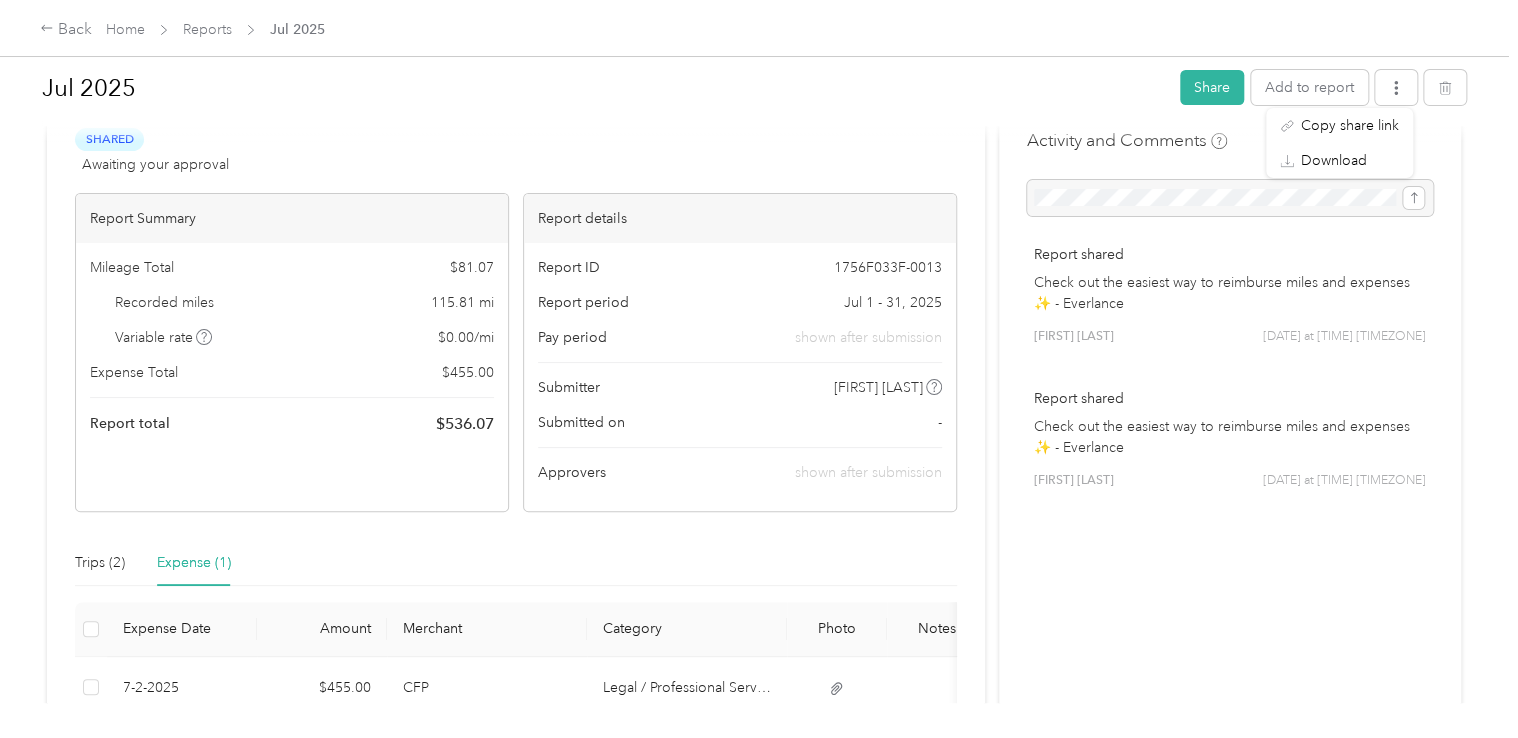 scroll, scrollTop: 0, scrollLeft: 0, axis: both 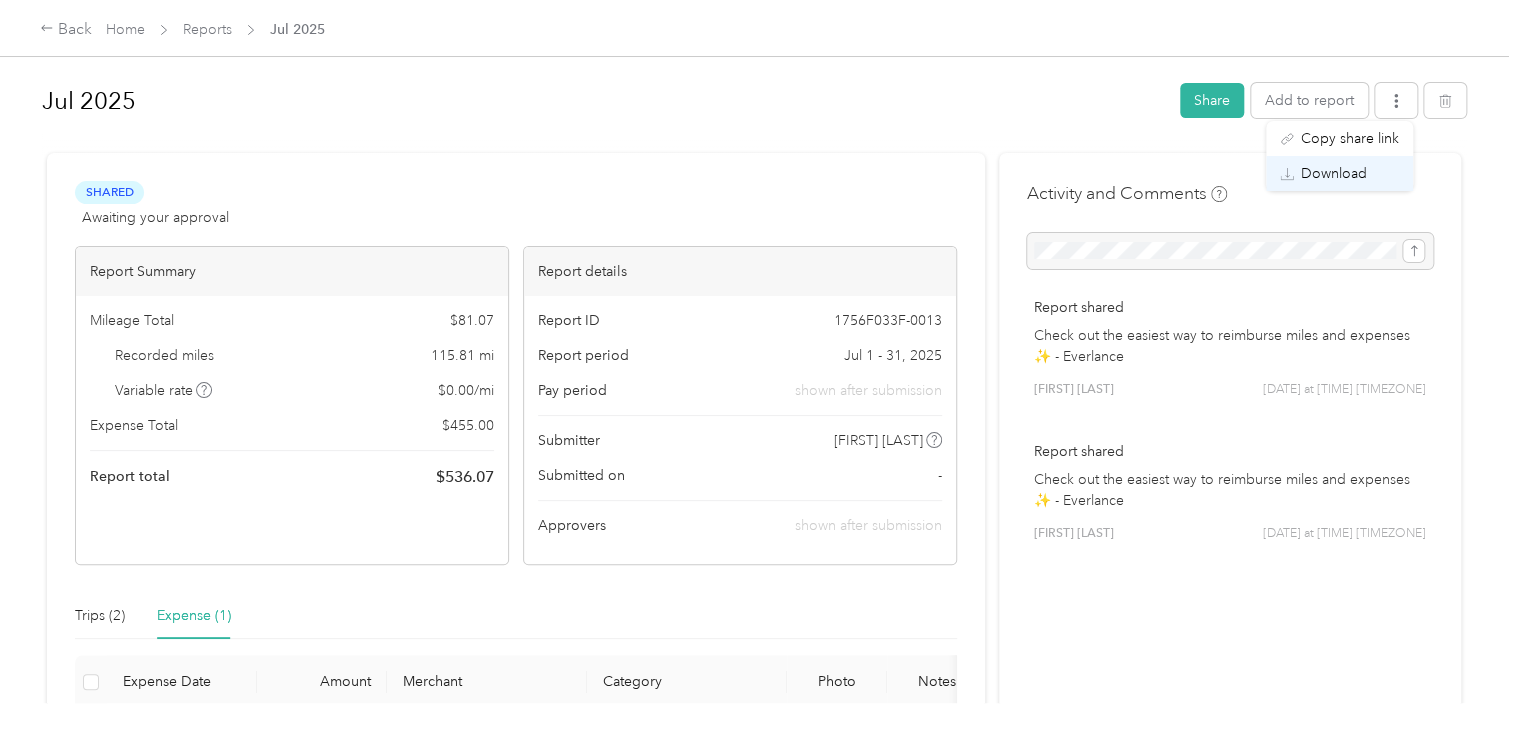 click on "Download" at bounding box center [1334, 173] 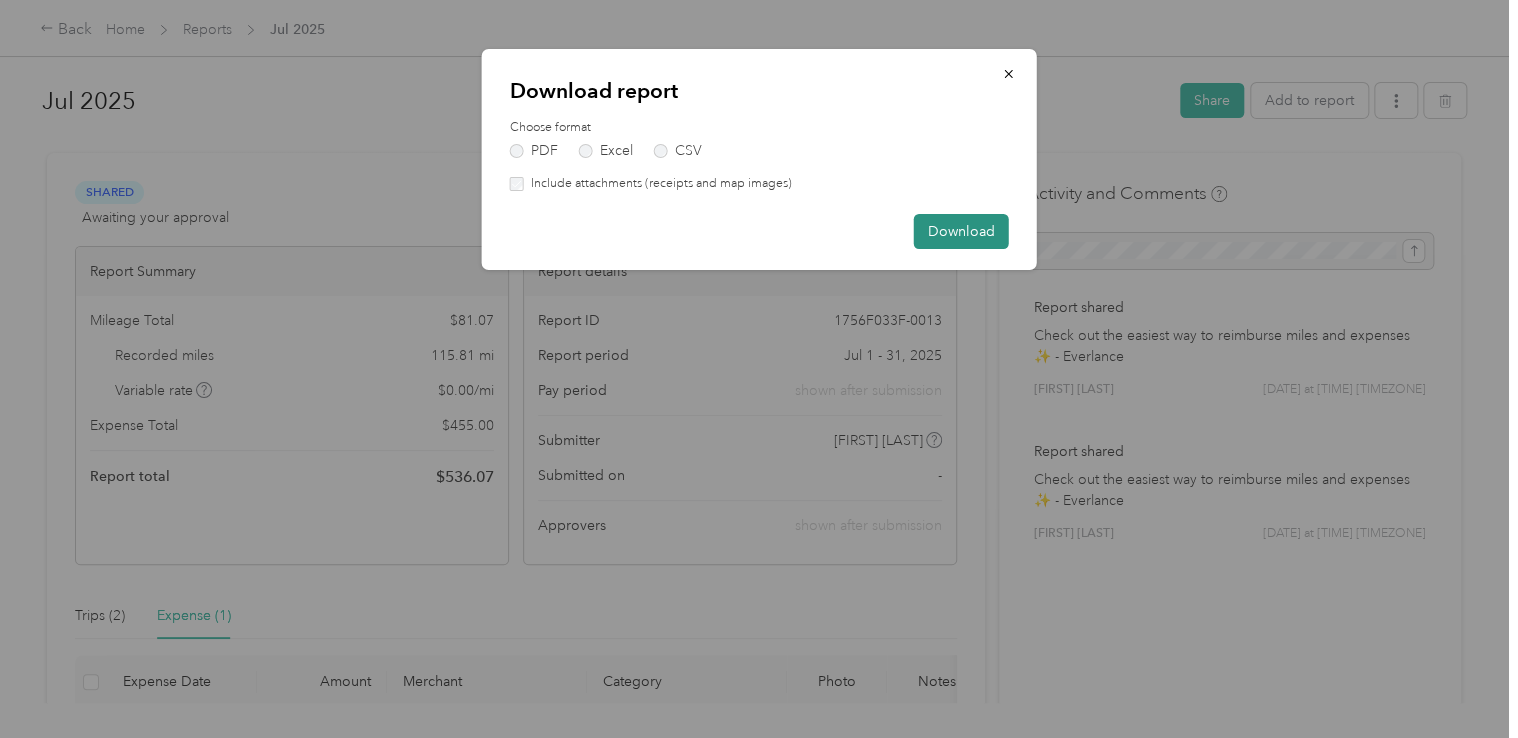 click on "Download" at bounding box center [961, 231] 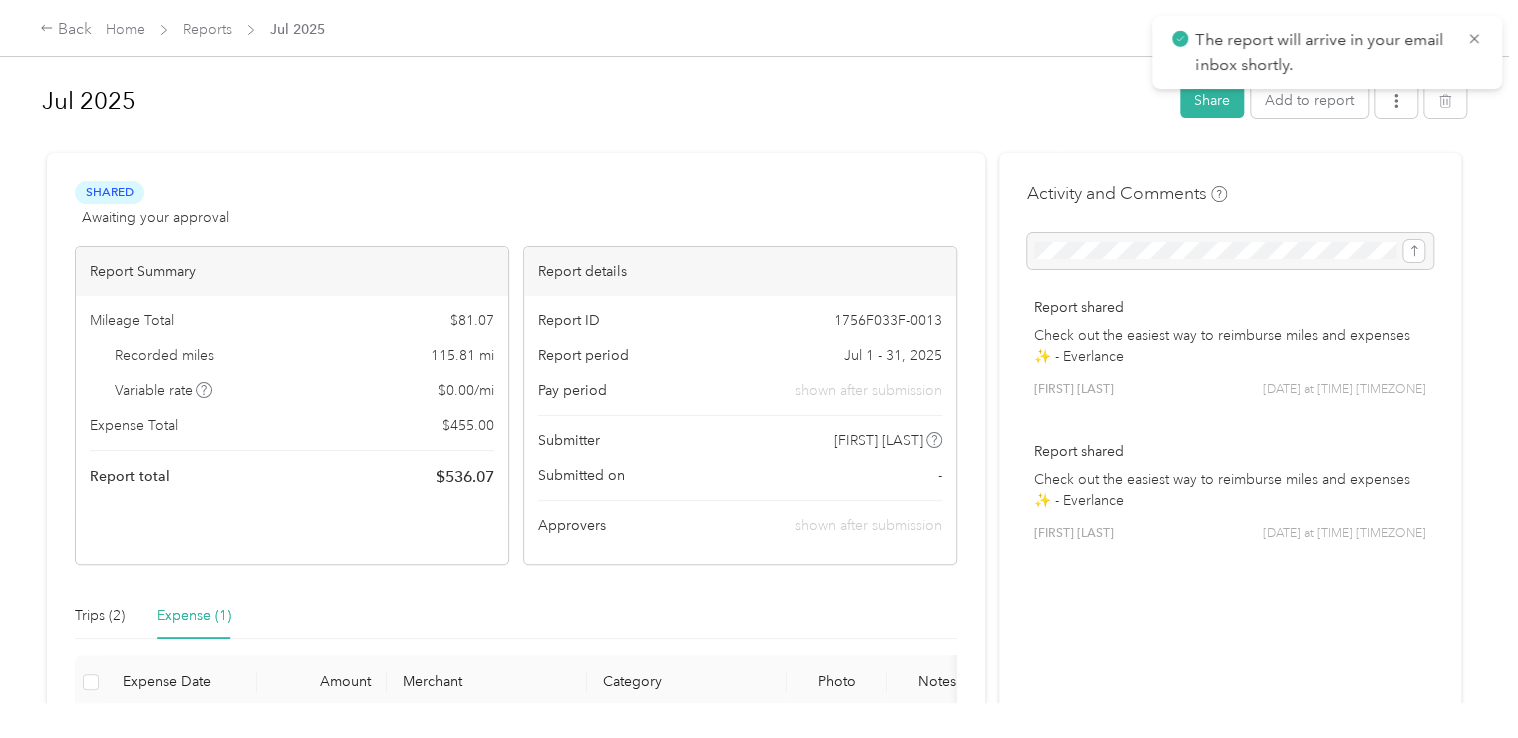 click on "Shared Awaiting your approval View  activity & comments Report Summary Mileage Total $ 81.07 Recorded miles 115.81   mi Variable rate   $ 0.00 / mi Expense Total $ 455.00 Report total $ 536.07 Report details Report ID 1756F033F-0013 Report period Jul 1 - 31, 2025 Pay period shown after submission Submitter [FIRST] [LAST] Submitted on - Approvers shown after submission" at bounding box center [516, 373] 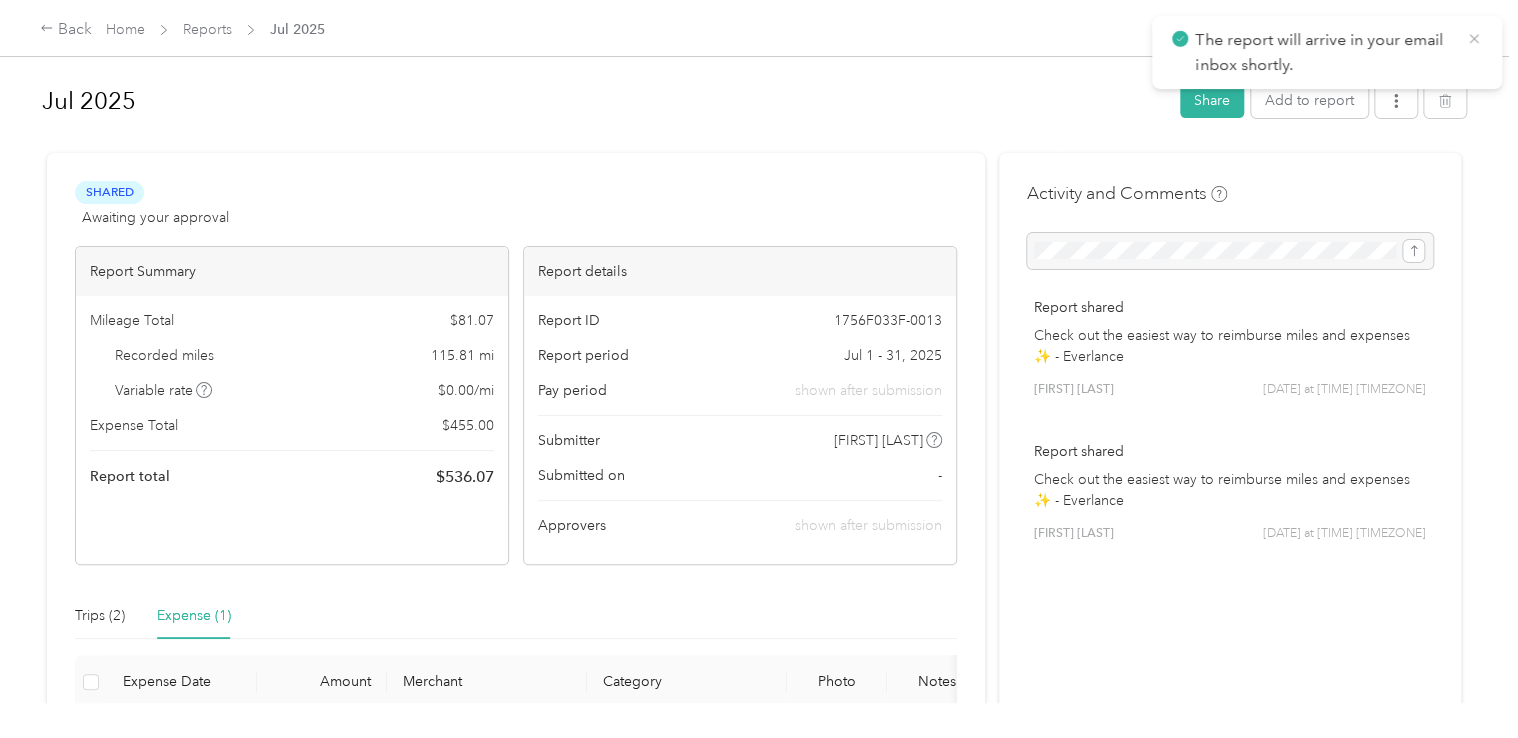 click 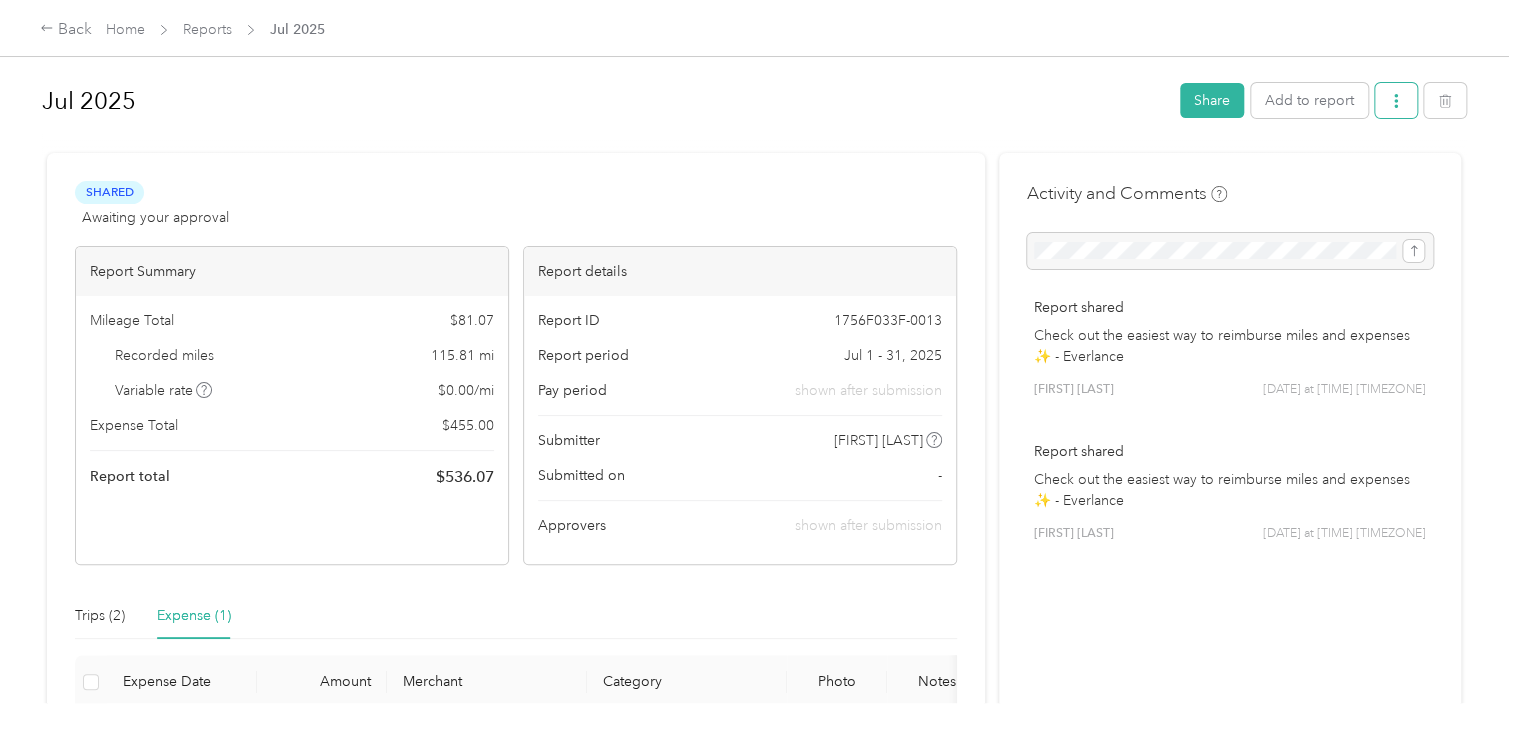 click 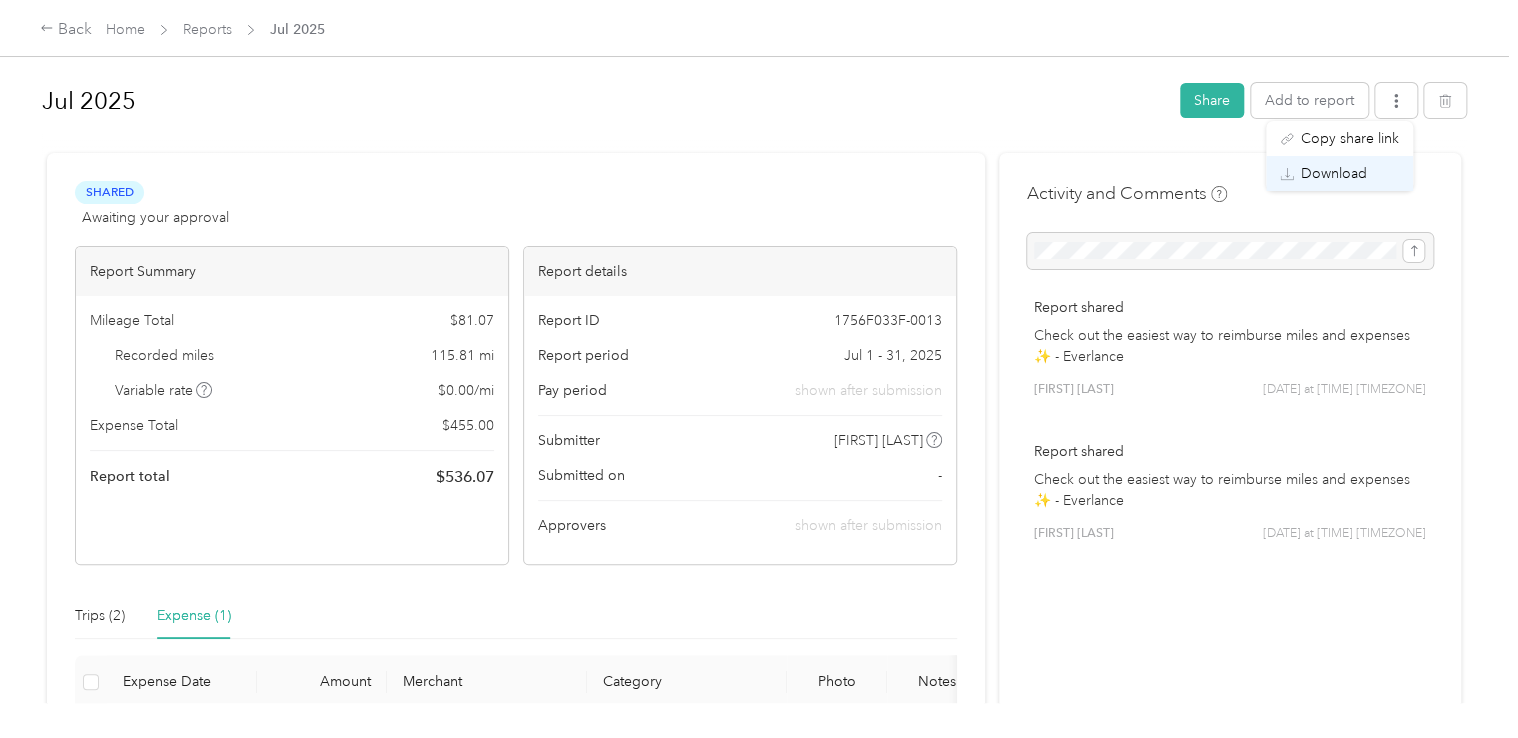 click on "Download" at bounding box center [1334, 173] 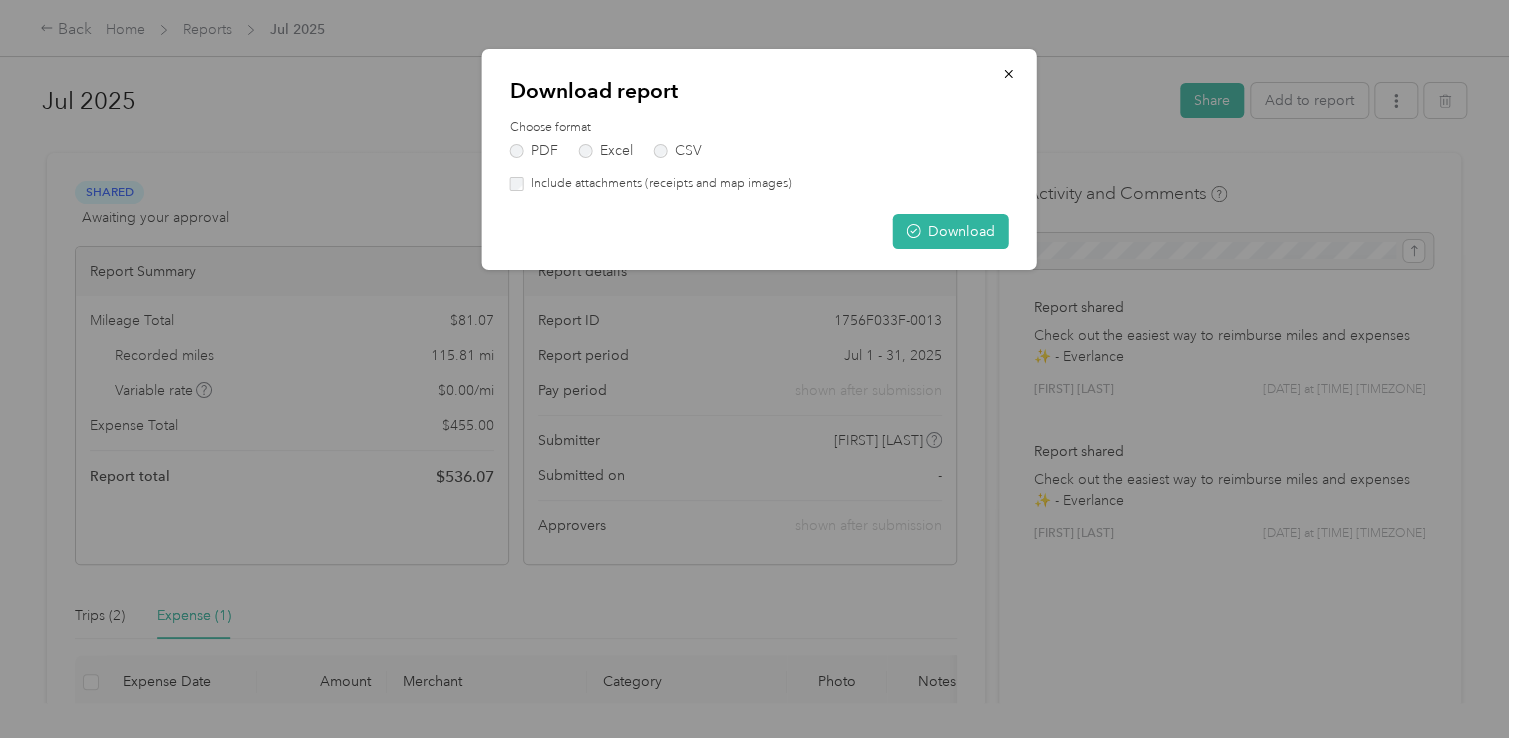 click on "Include attachments (receipts and map images)" at bounding box center [658, 184] 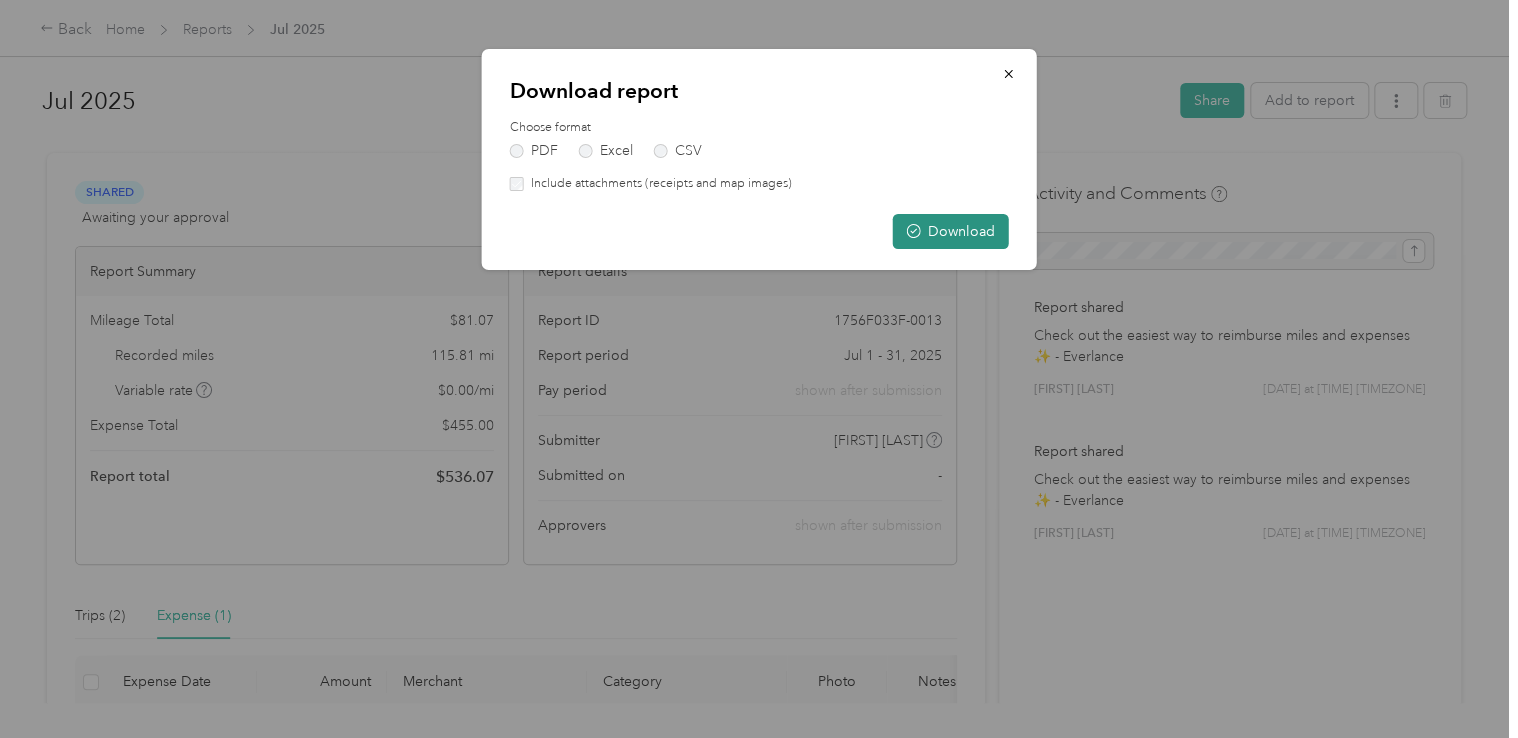 click on "Download" at bounding box center [951, 231] 